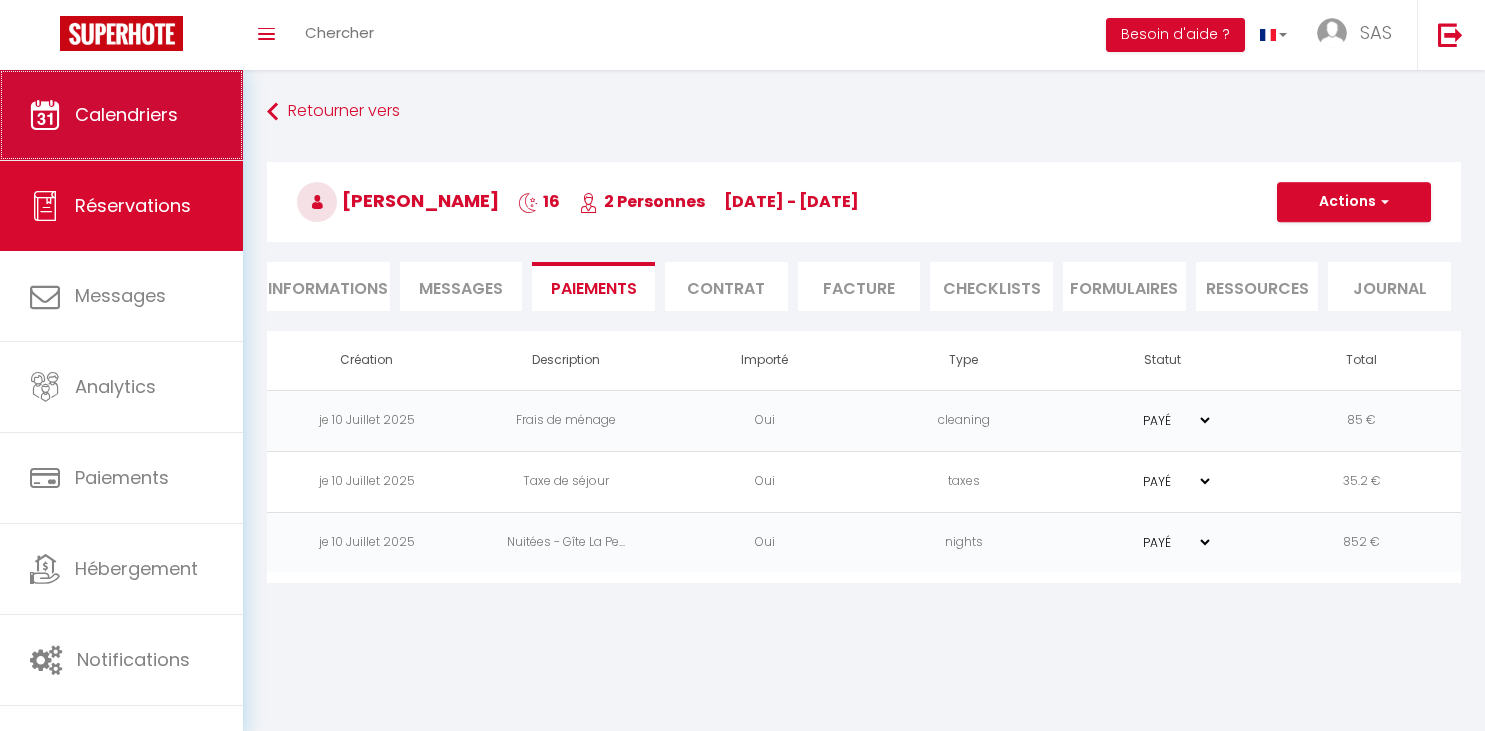 click on "Calendriers" at bounding box center (126, 114) 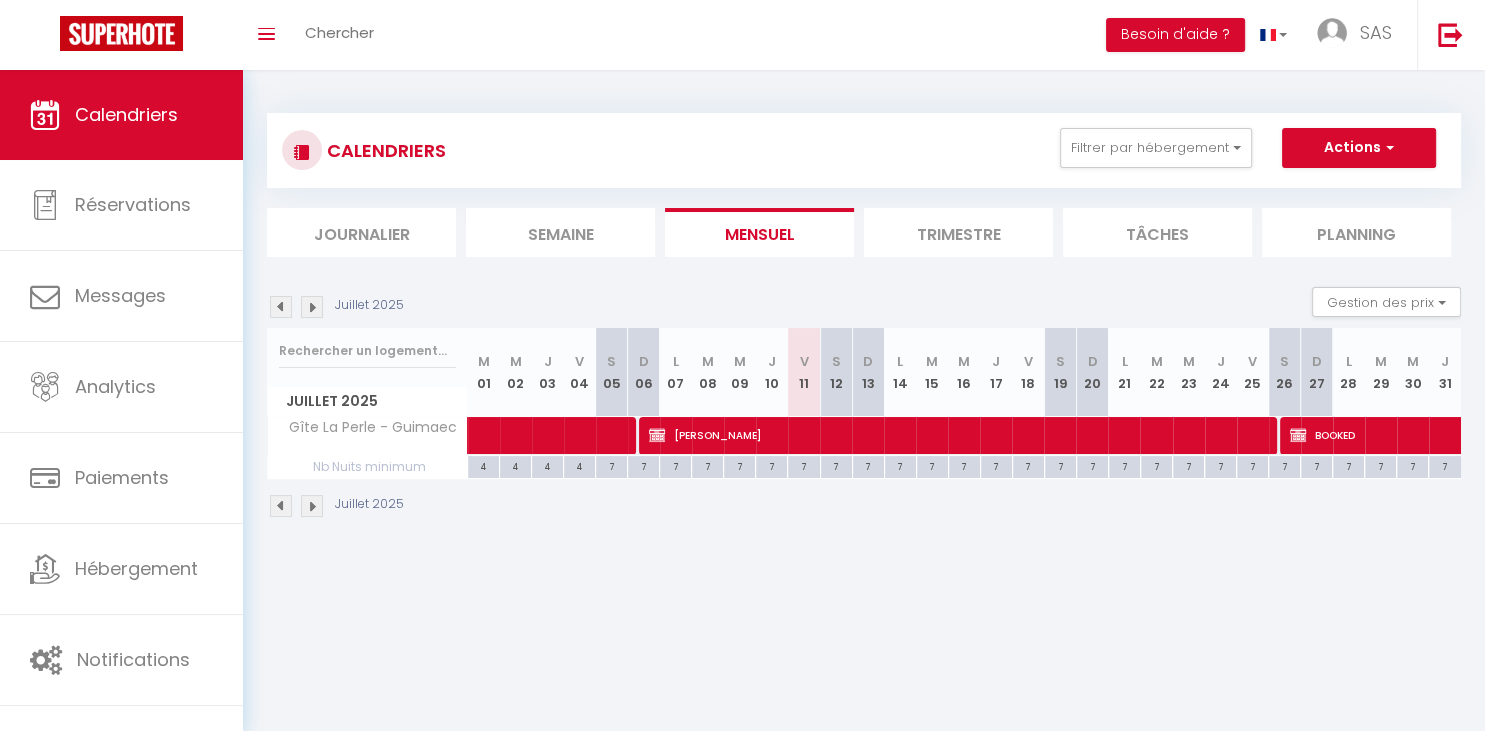 scroll, scrollTop: 0, scrollLeft: 0, axis: both 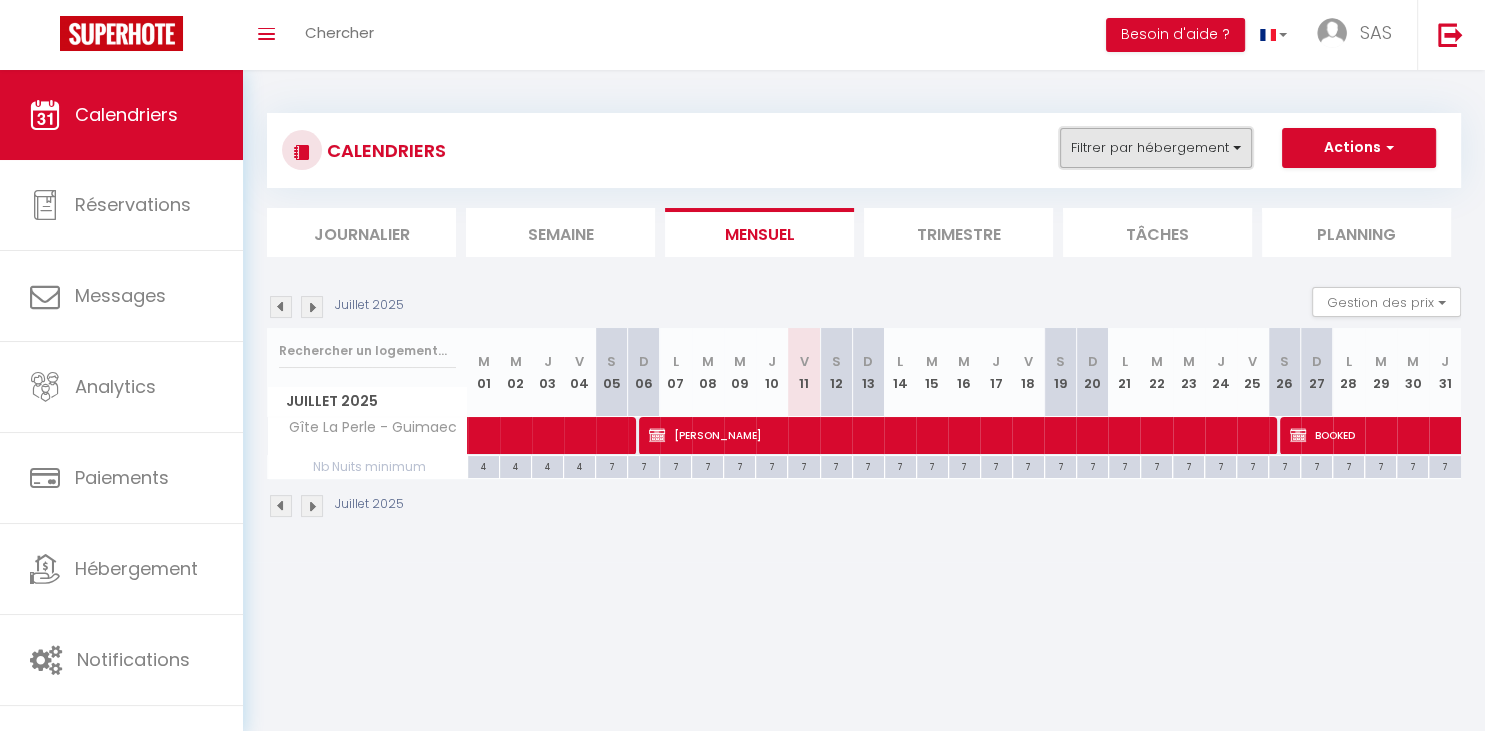 click on "Filtrer par hébergement" at bounding box center (1156, 148) 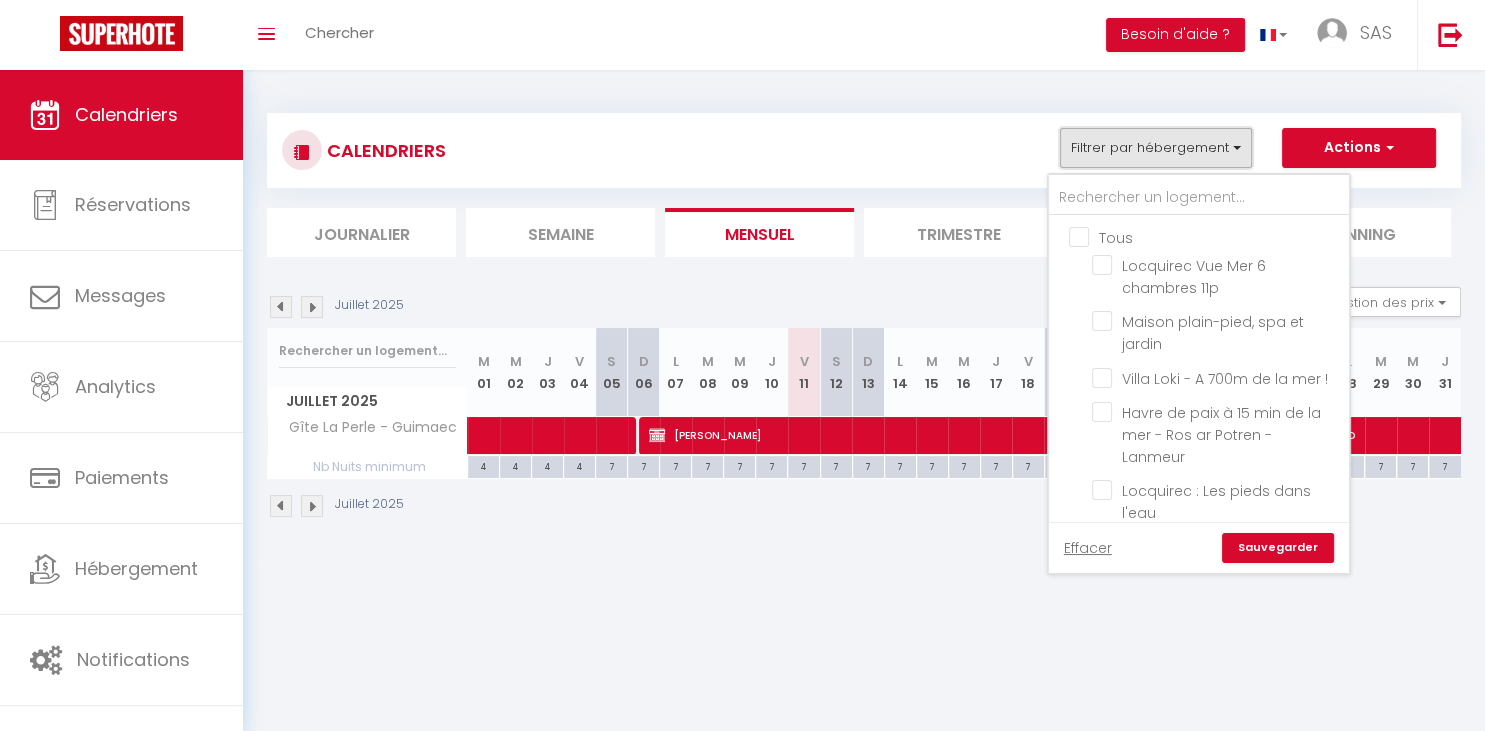 scroll, scrollTop: 312, scrollLeft: 0, axis: vertical 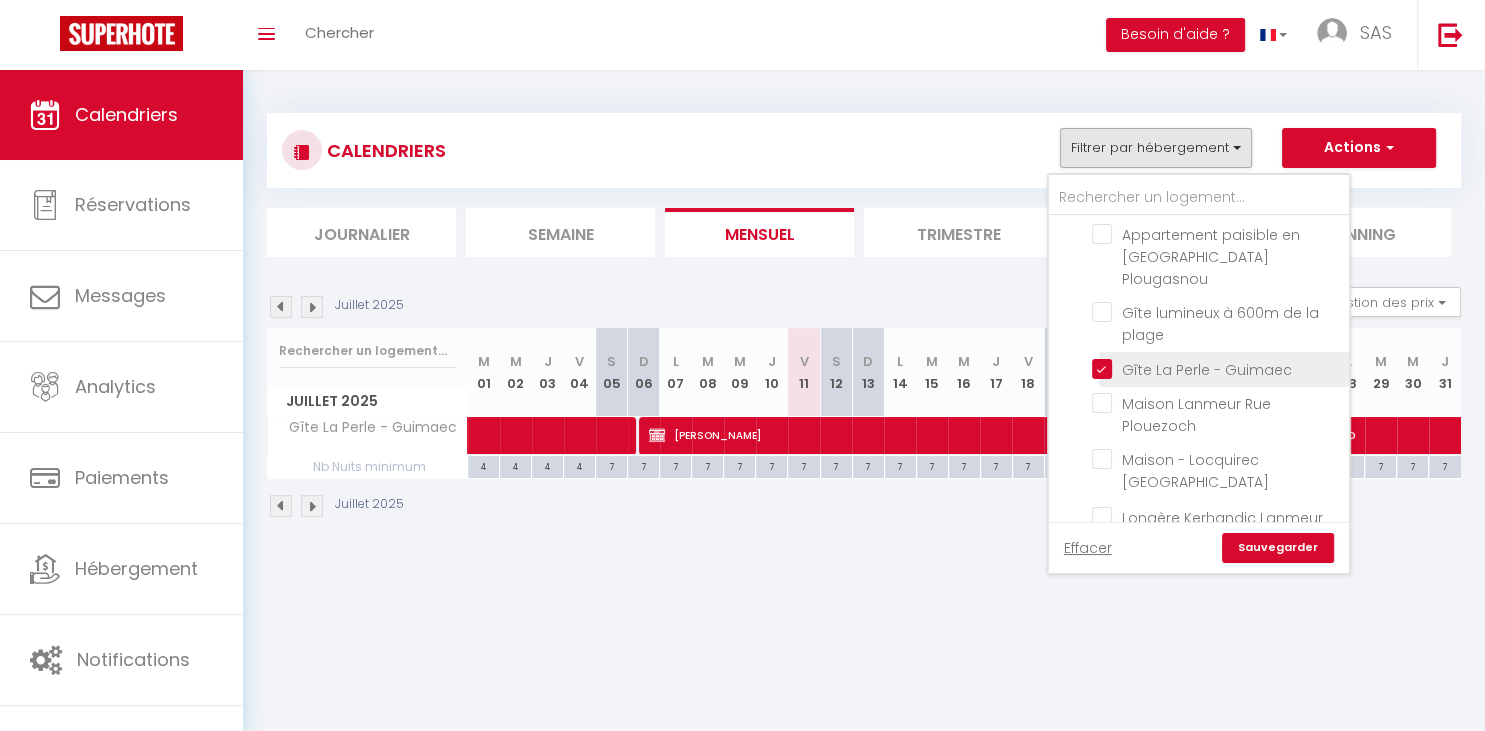 click on "Gîte La Perle - Guimaec" at bounding box center (1217, 368) 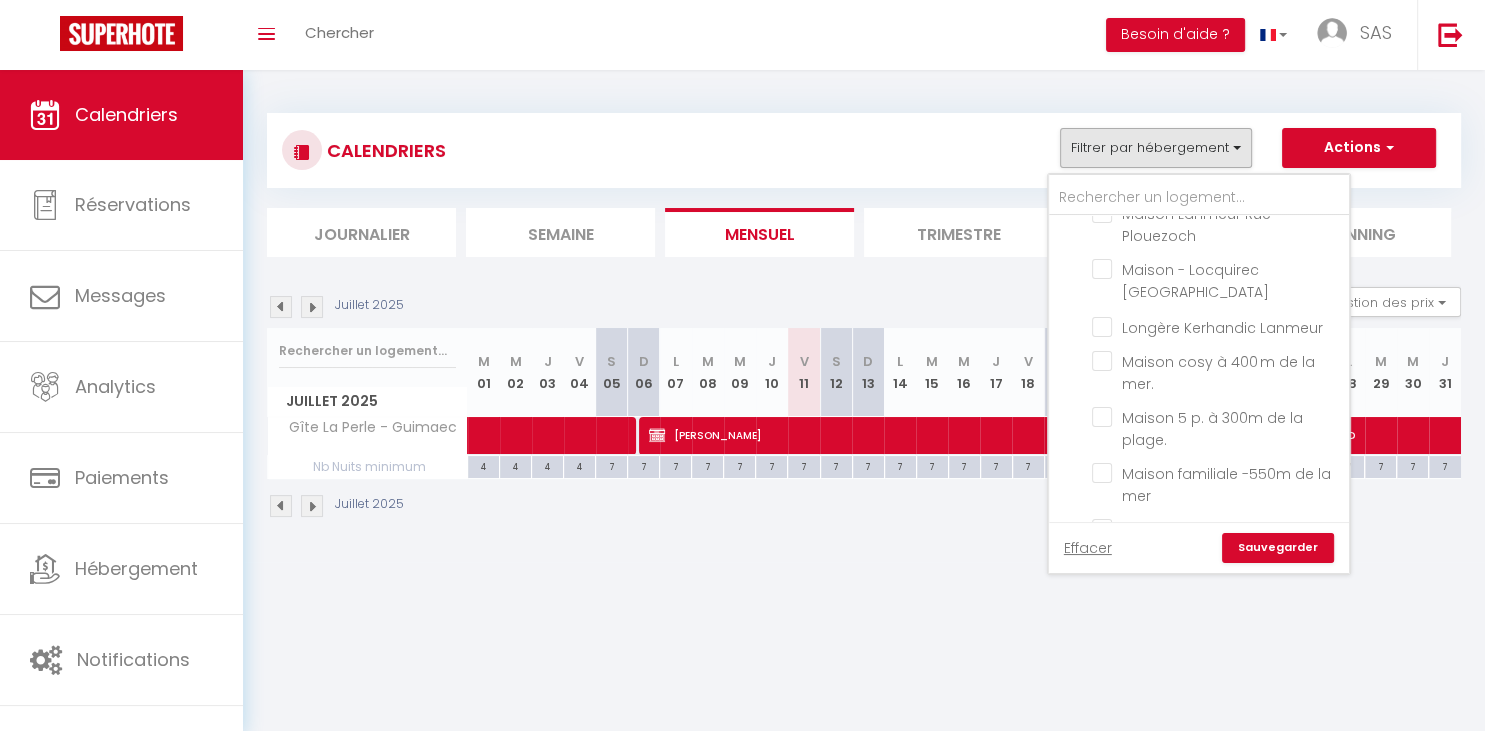 scroll, scrollTop: 513, scrollLeft: 0, axis: vertical 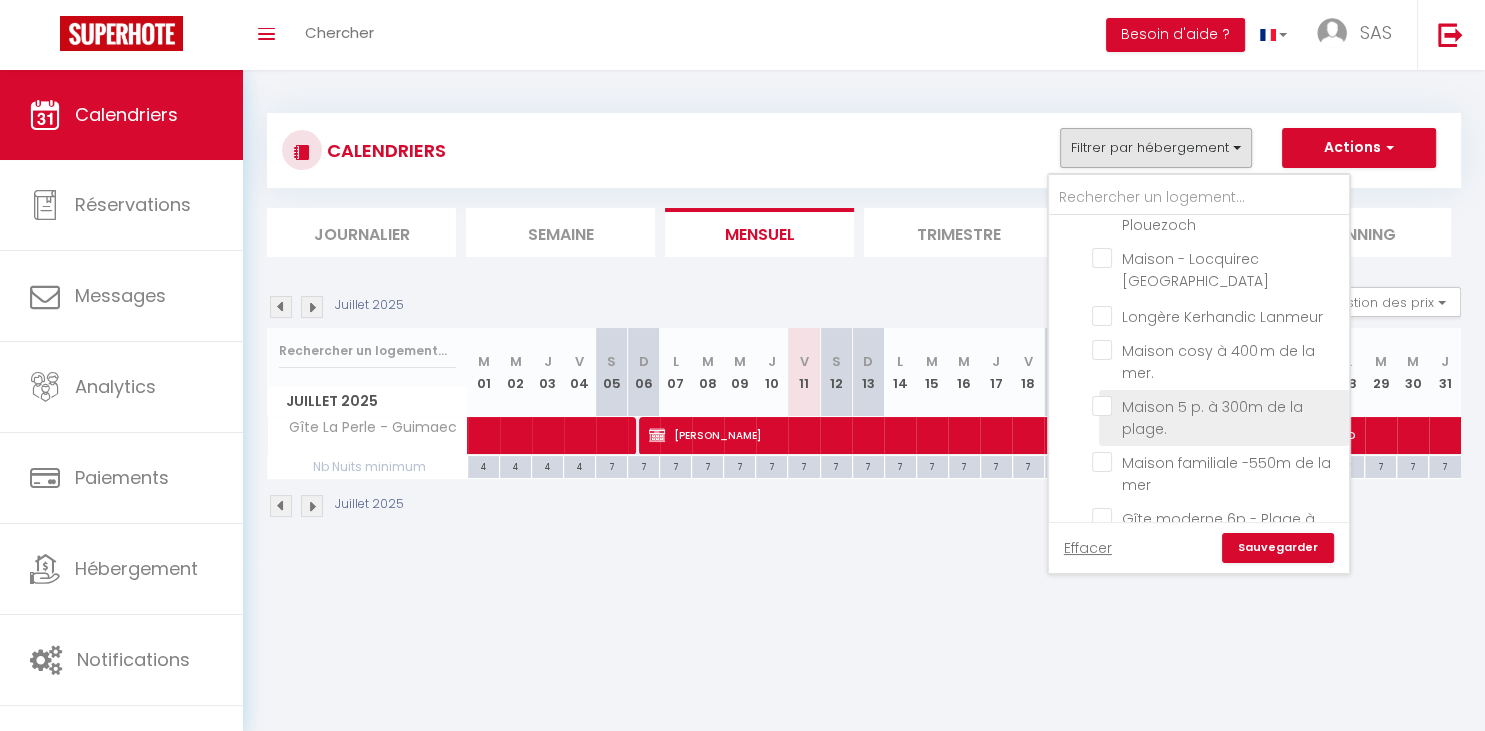click on "Maison 5 p. à 300m de la plage." at bounding box center (1217, 406) 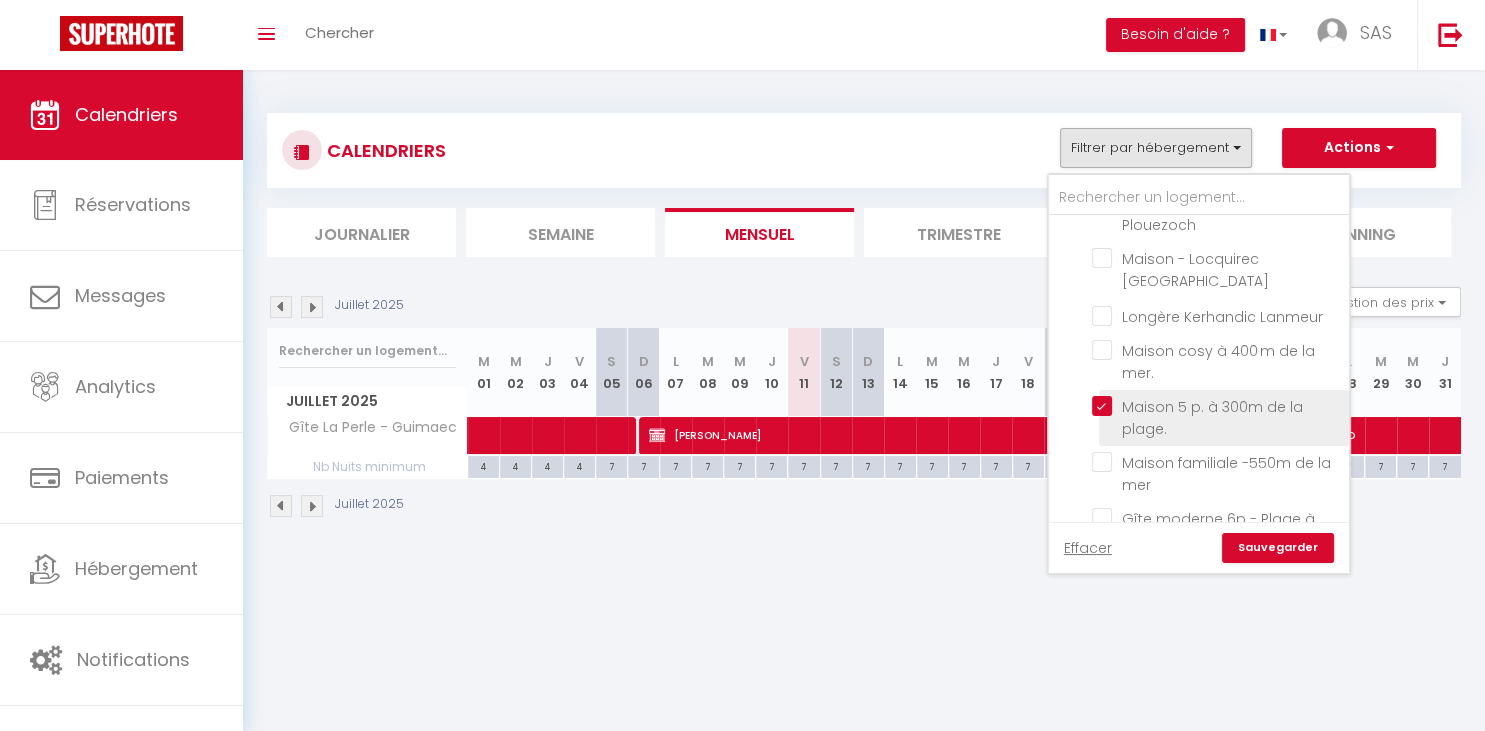 checkbox on "false" 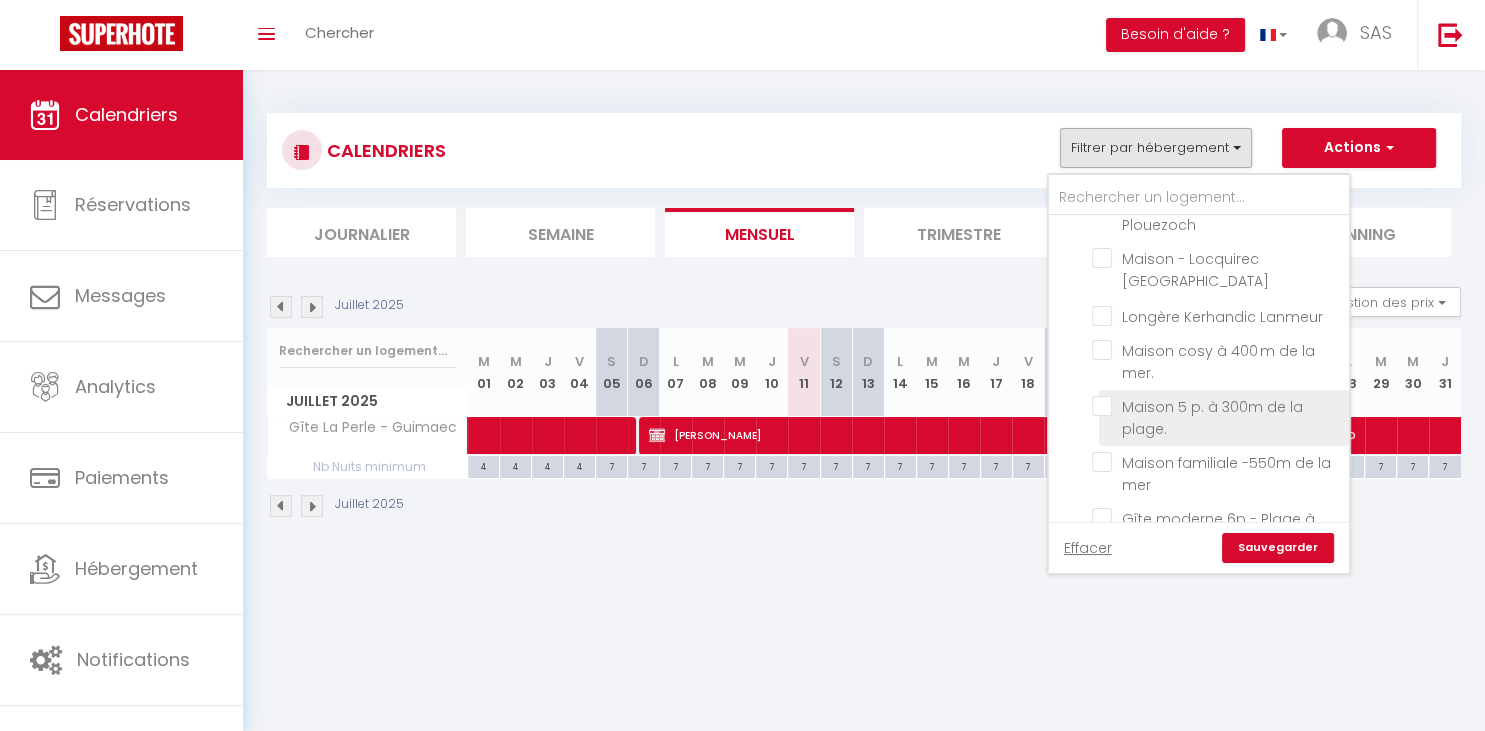 checkbox on "false" 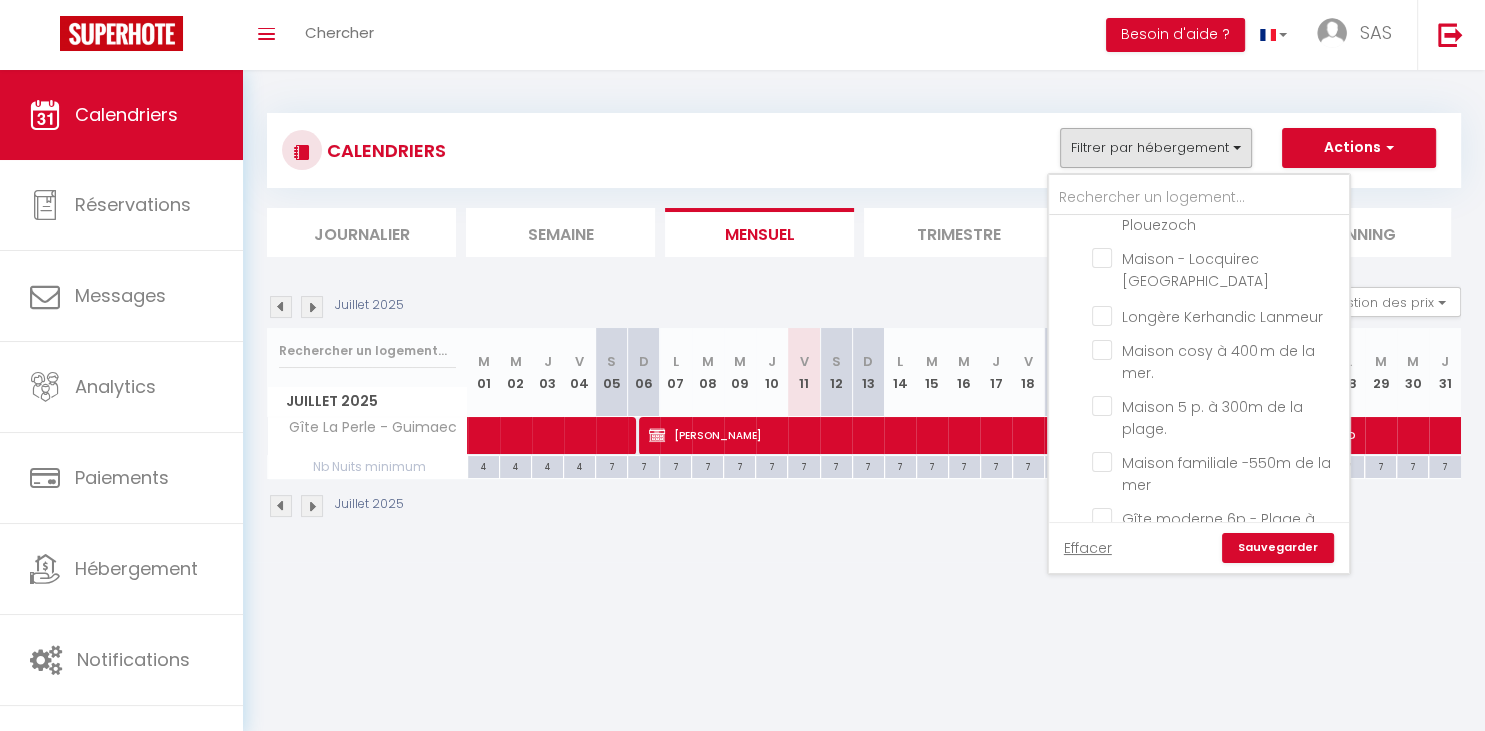 click on "Tous       Locquirec Vue Mer 6 chambres 11p     Maison plain-pied, spa et jardin     [GEOGRAPHIC_DATA] - A 700m de la mer !     Havre de paix à 15 min de la mer - Ros ar Potren - Lanmeur     Locquirec : Les pieds dans l'eau     Appartement paisible en [GEOGRAPHIC_DATA] lumineux à 600m de la plage     Gîte [GEOGRAPHIC_DATA]     [GEOGRAPHIC_DATA] Kerhandic Lanmeur     Maison cosy à 400 m de la mer.     Maison 5 p. à 300m de la plage.     Maison familiale -550m de la [GEOGRAPHIC_DATA] moderne 6p - Plage à 500m" at bounding box center [1199, 135] 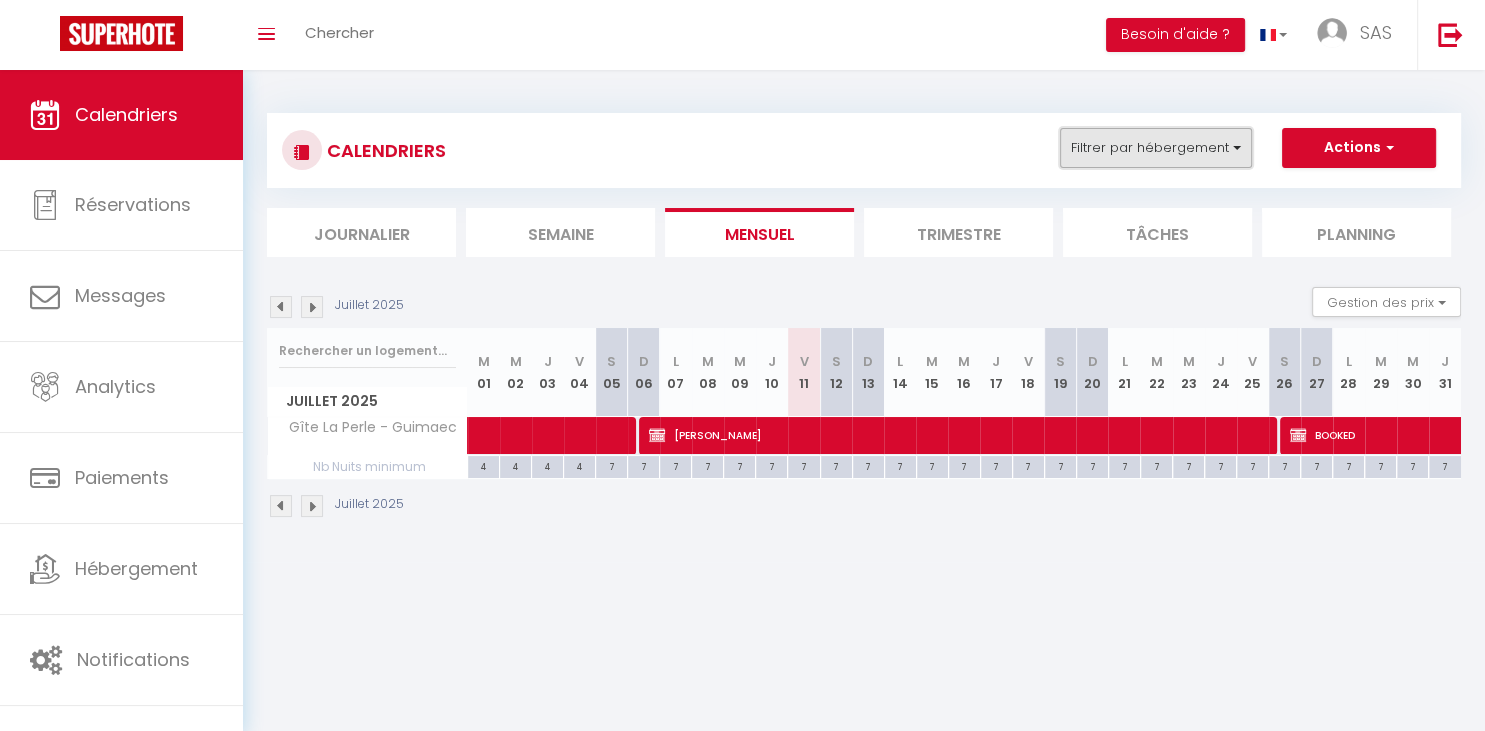 click on "Filtrer par hébergement" at bounding box center (1156, 148) 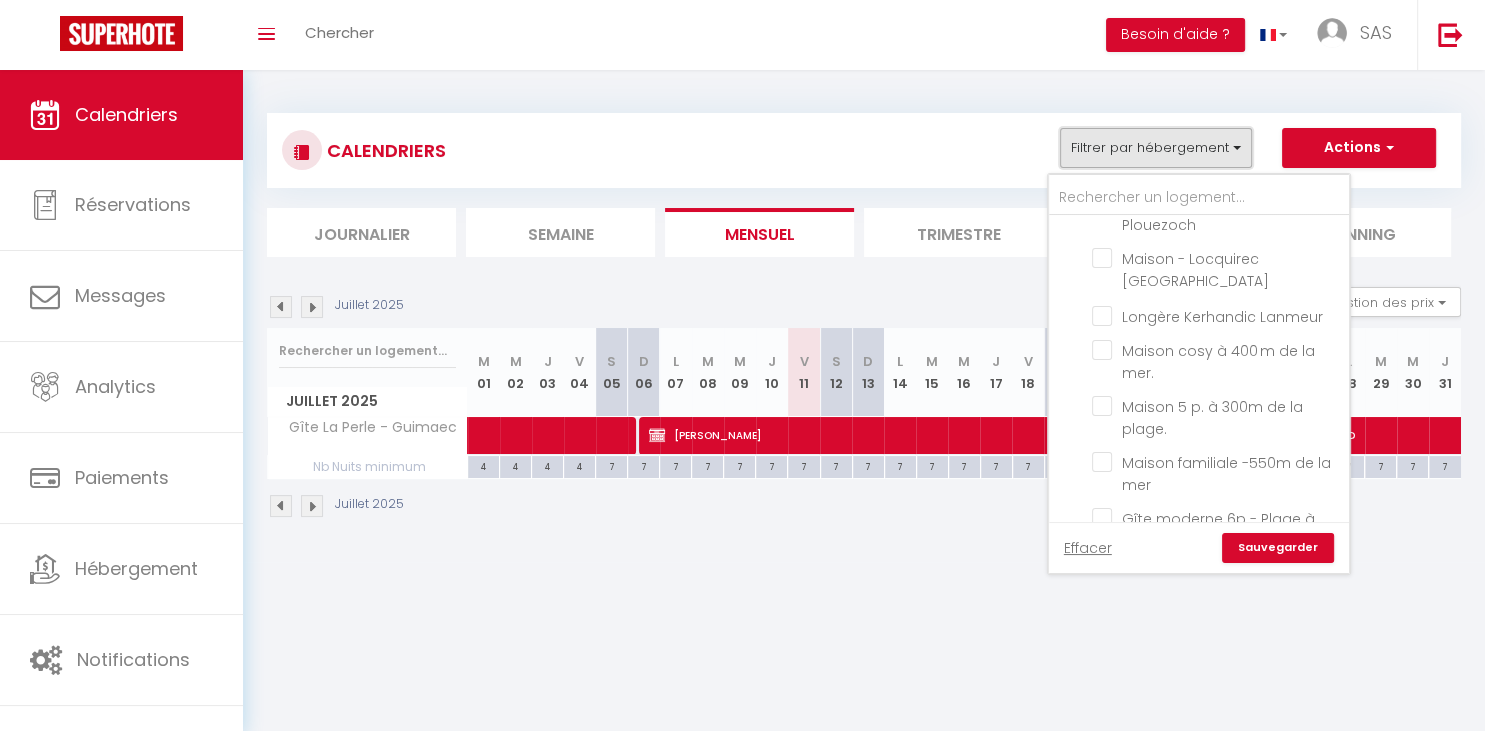 scroll, scrollTop: 513, scrollLeft: 0, axis: vertical 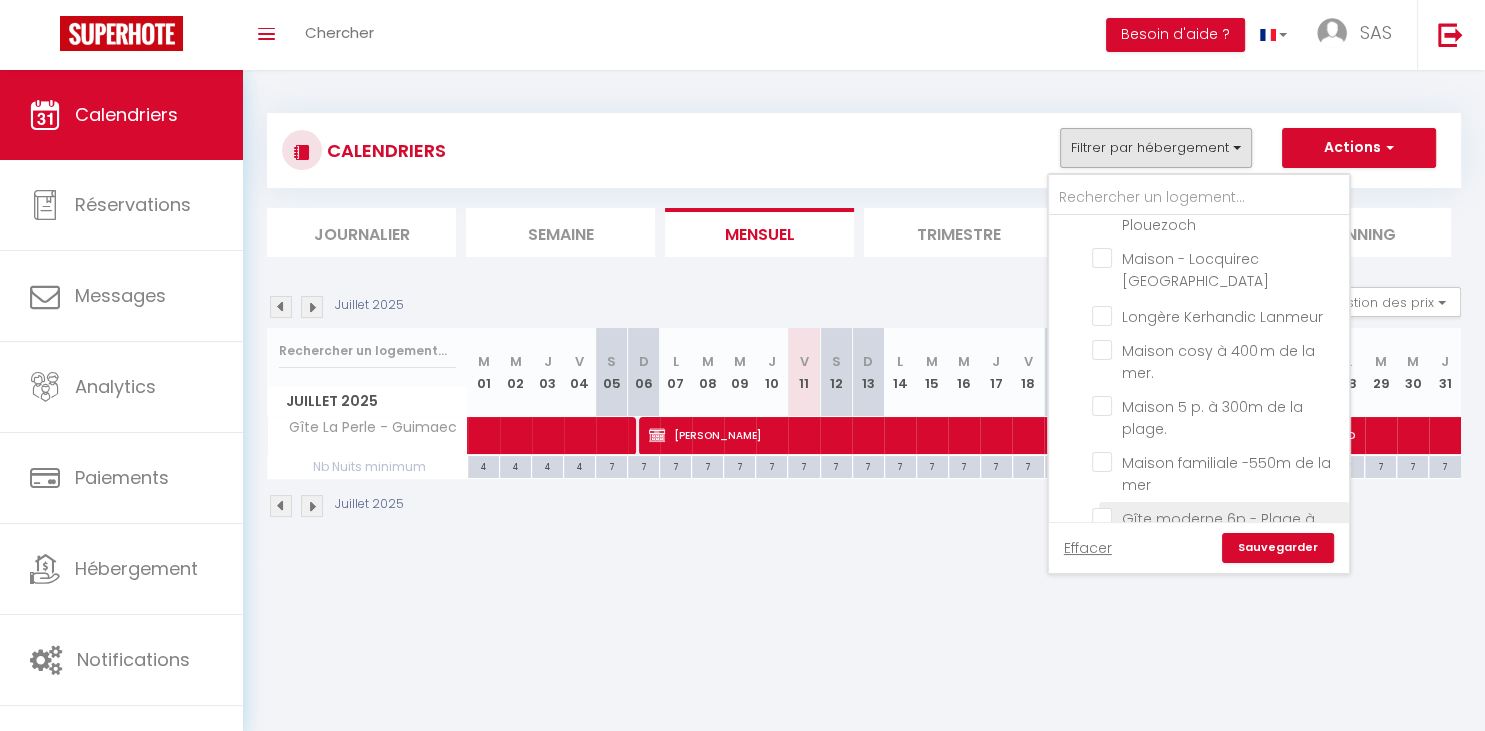 click on "Gîte moderne 6p - Plage à 500m" at bounding box center (1217, 518) 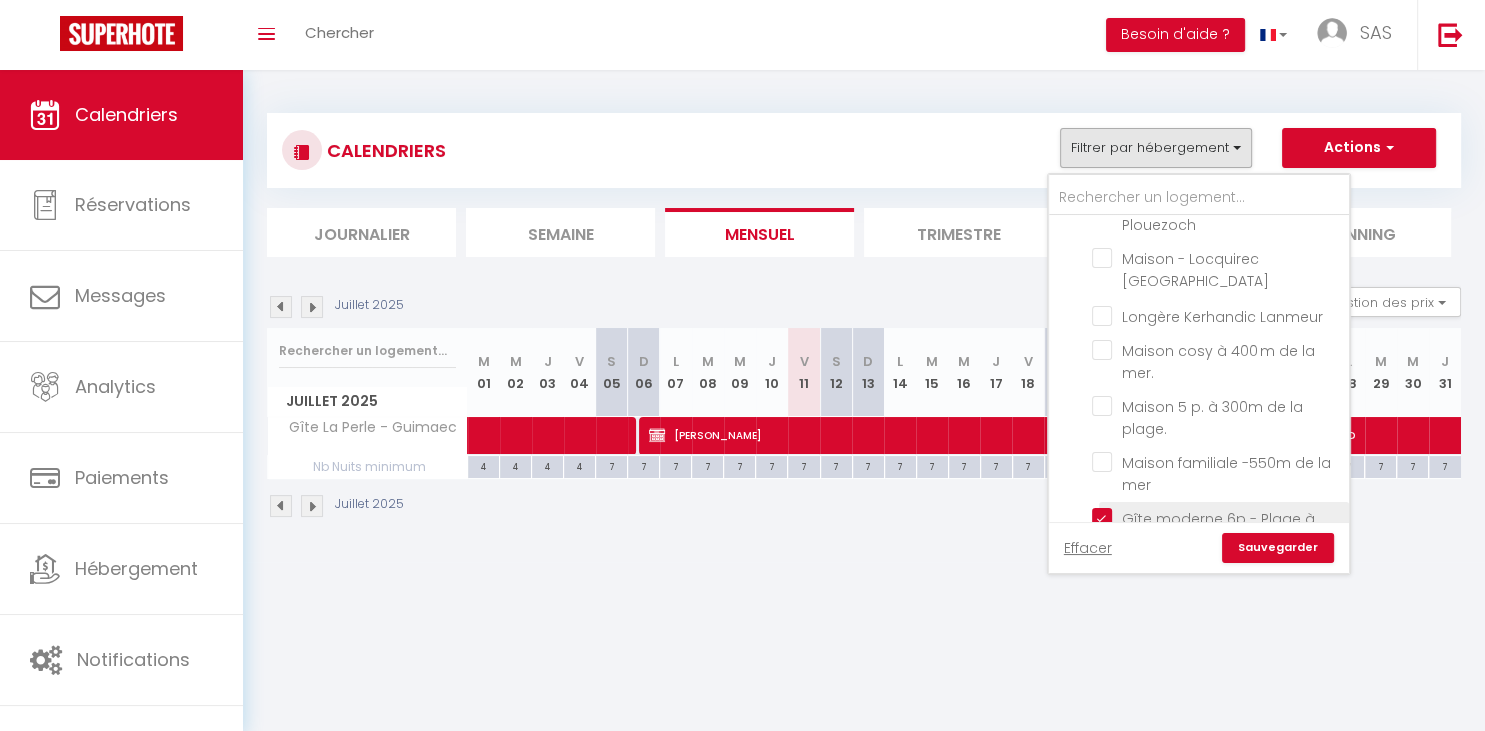 checkbox on "false" 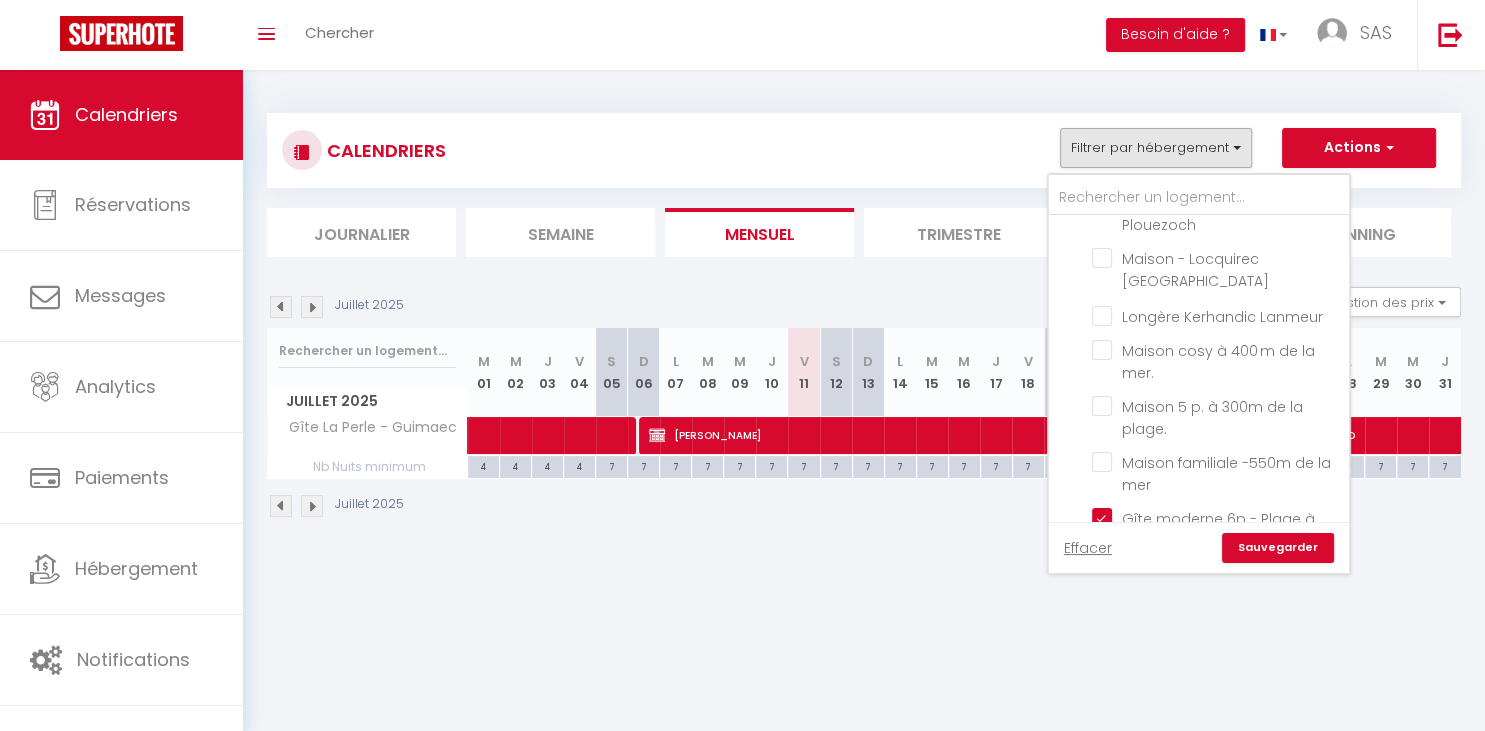 click on "Sauvegarder" at bounding box center [1278, 548] 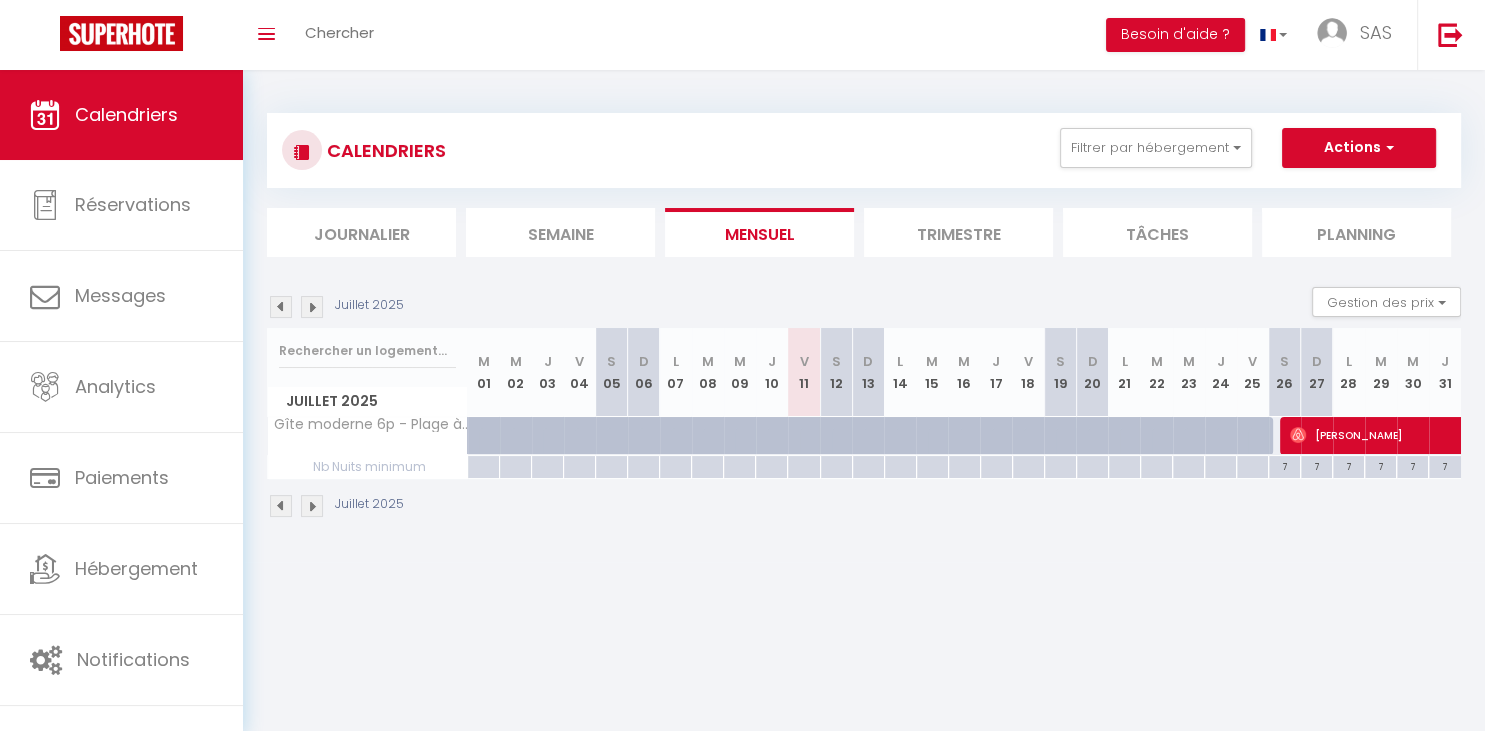 click at bounding box center [312, 307] 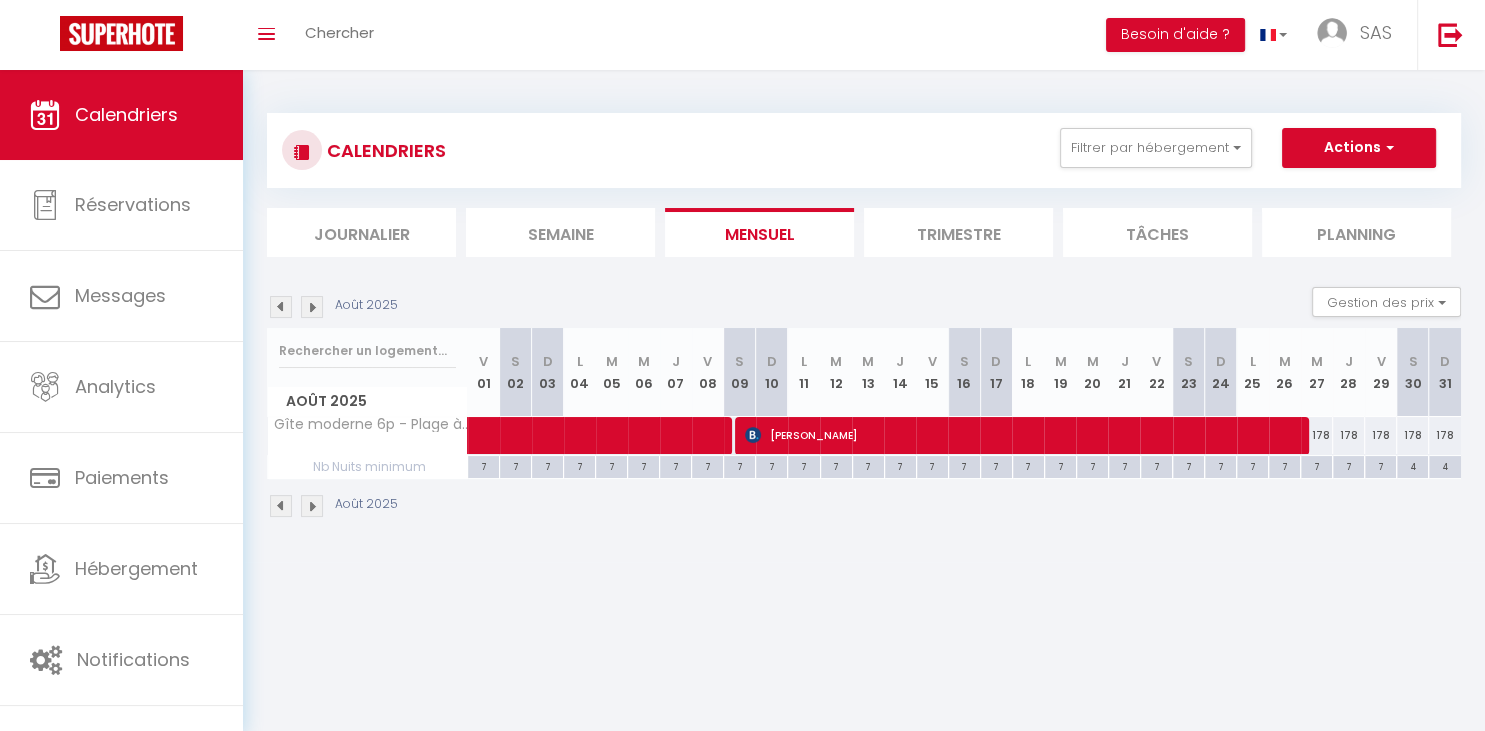click on "178" at bounding box center (1317, 435) 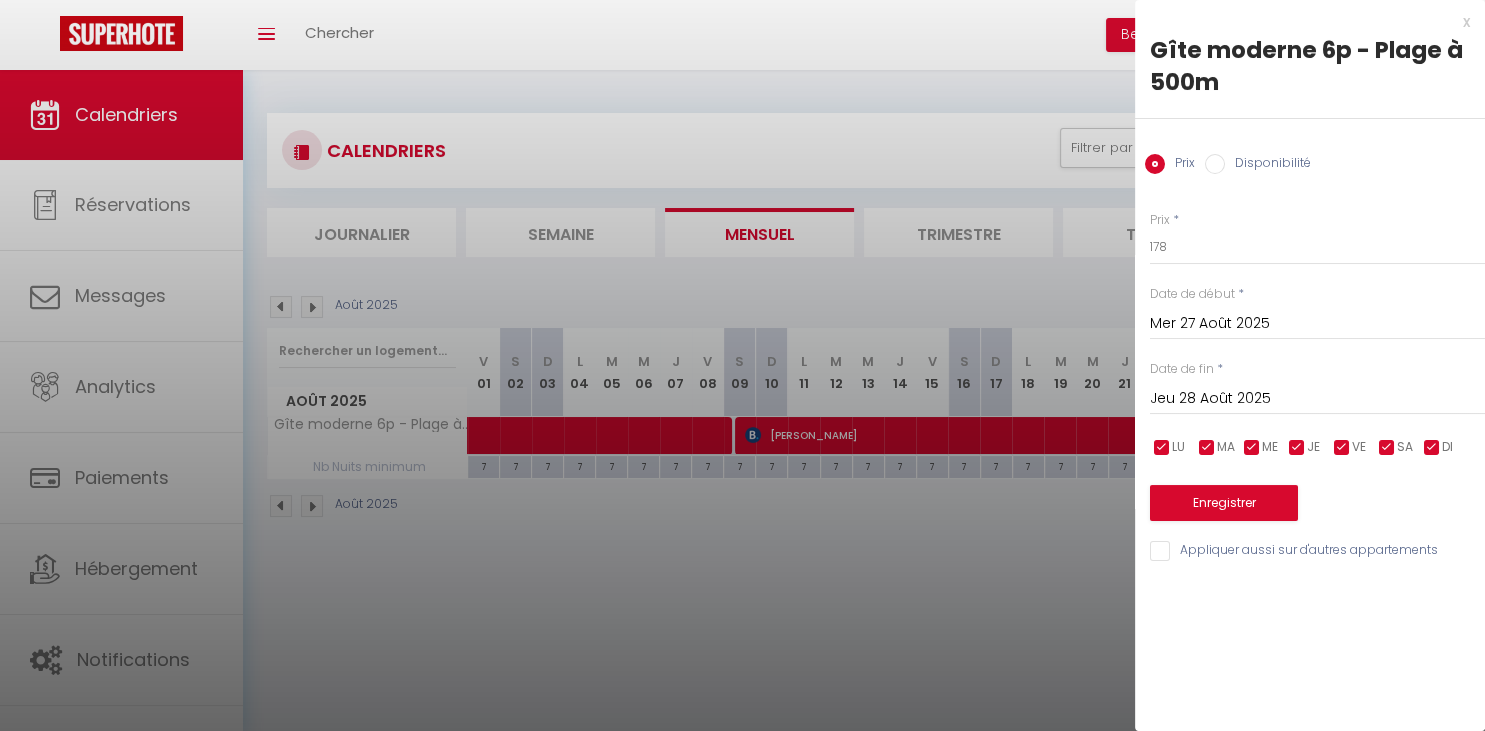 click on "Disponibilité" at bounding box center [1268, 165] 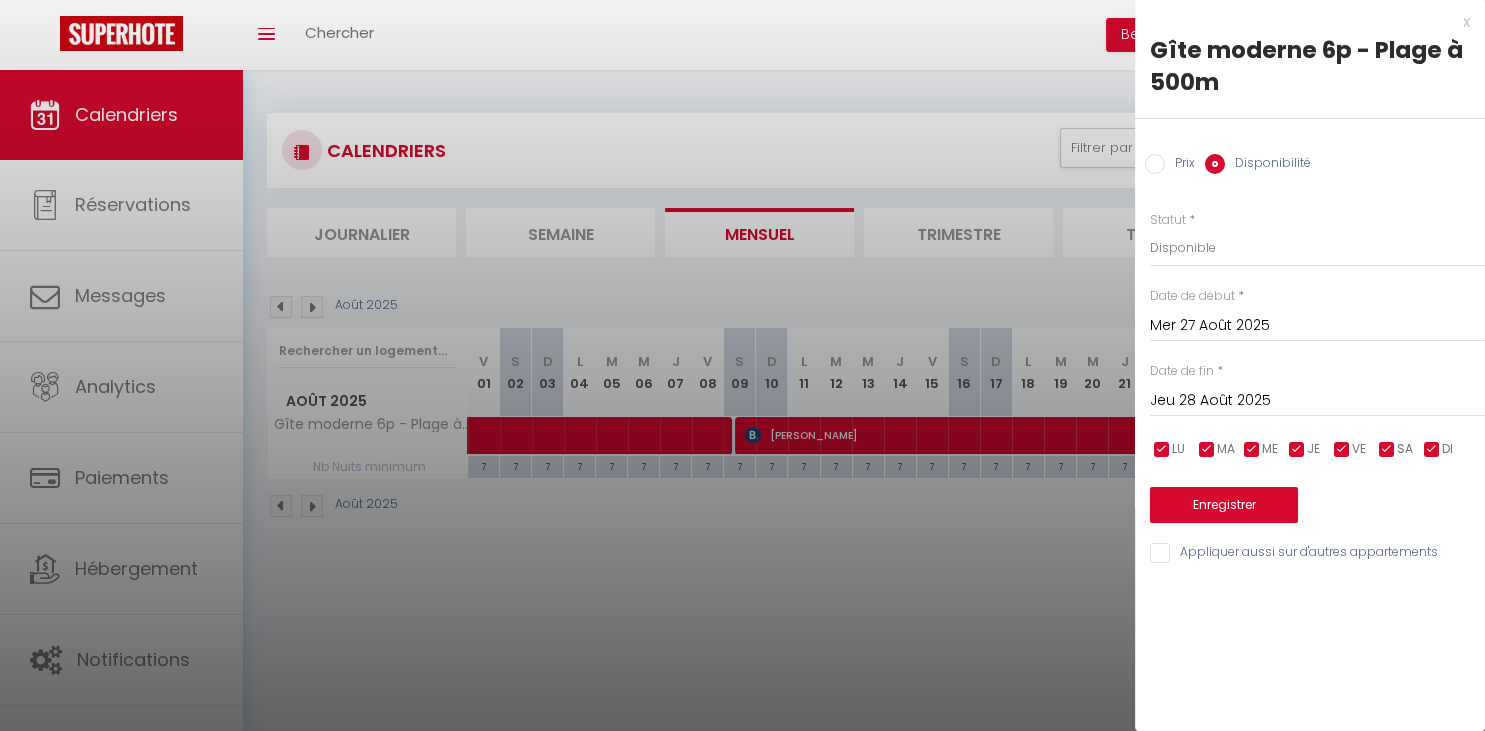 click on "Prix" at bounding box center [1155, 164] 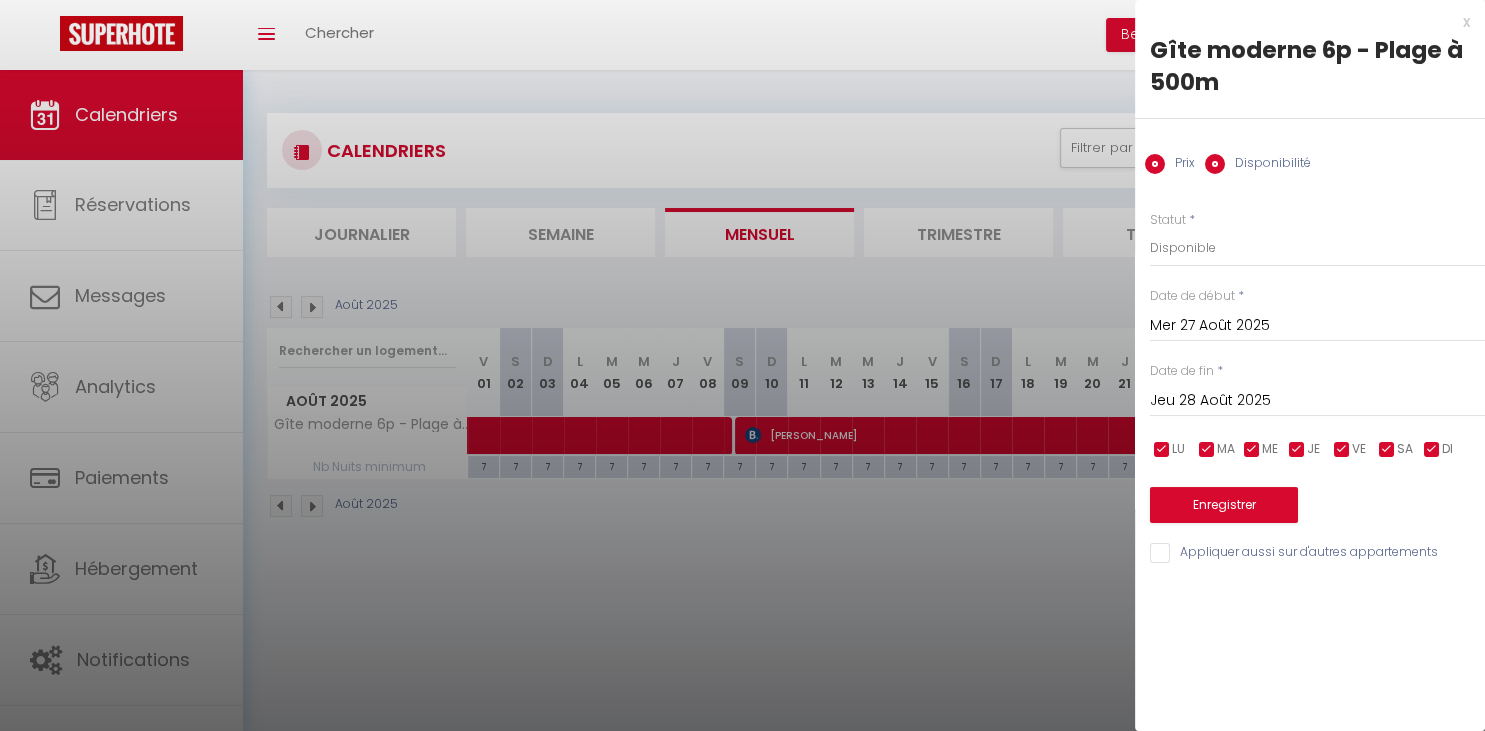 radio on "false" 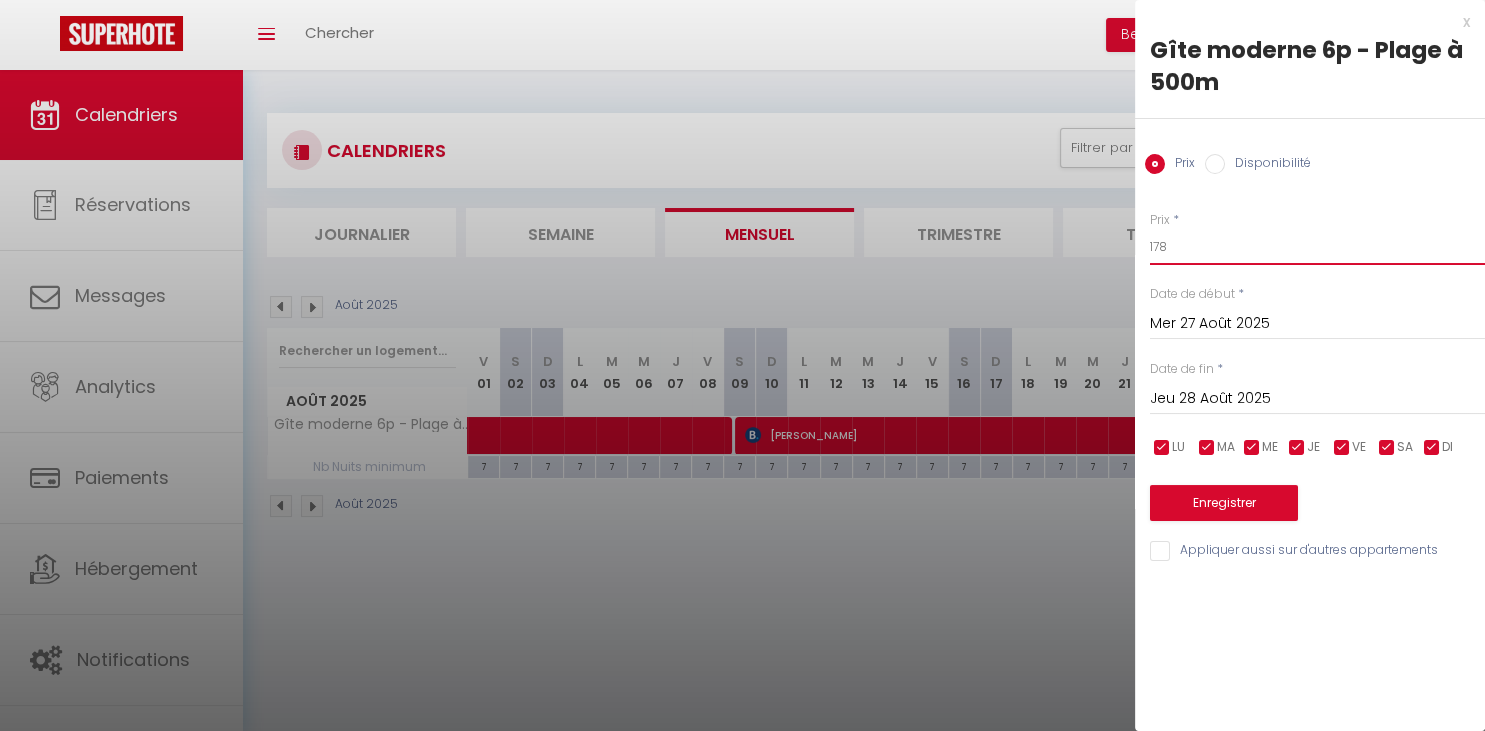 drag, startPoint x: 1170, startPoint y: 236, endPoint x: 1120, endPoint y: 237, distance: 50.01 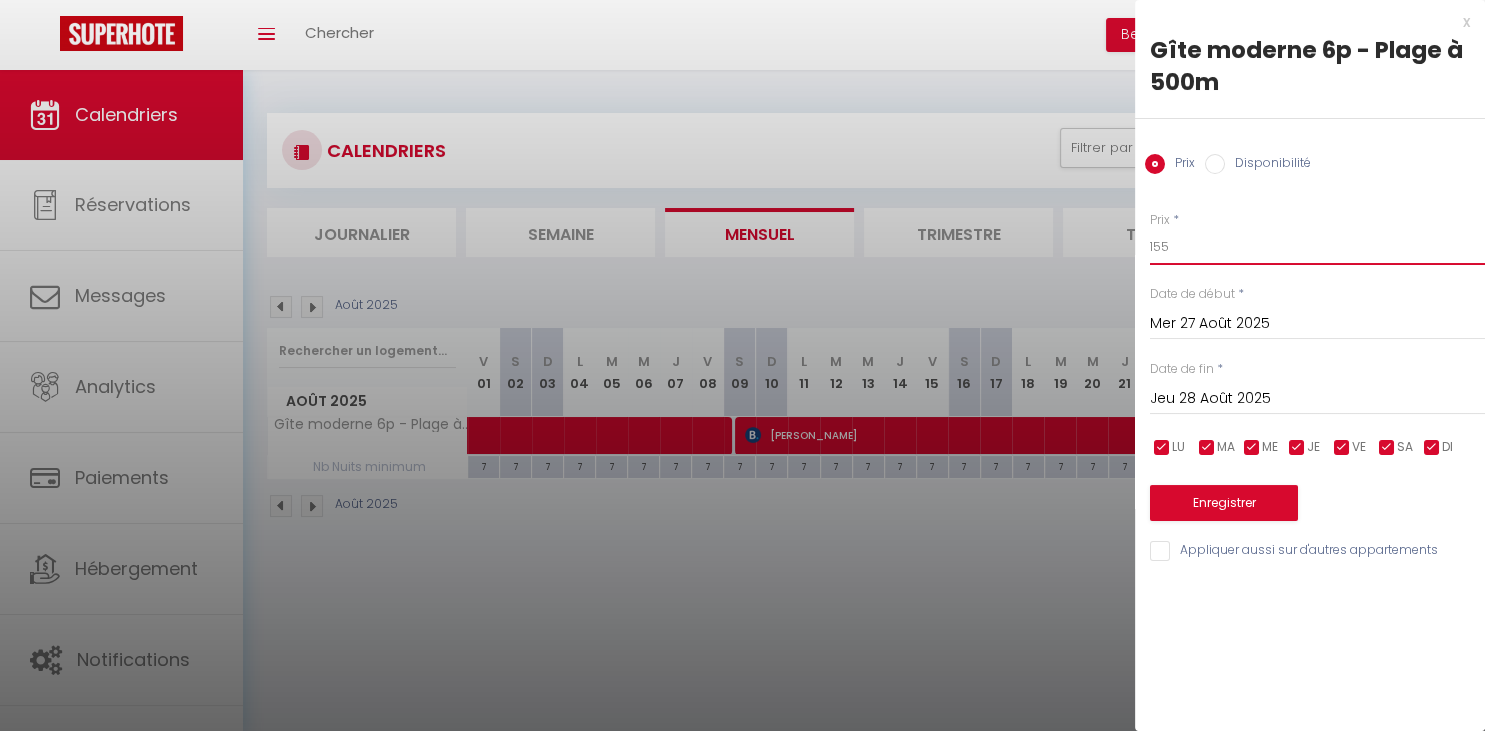 type on "155" 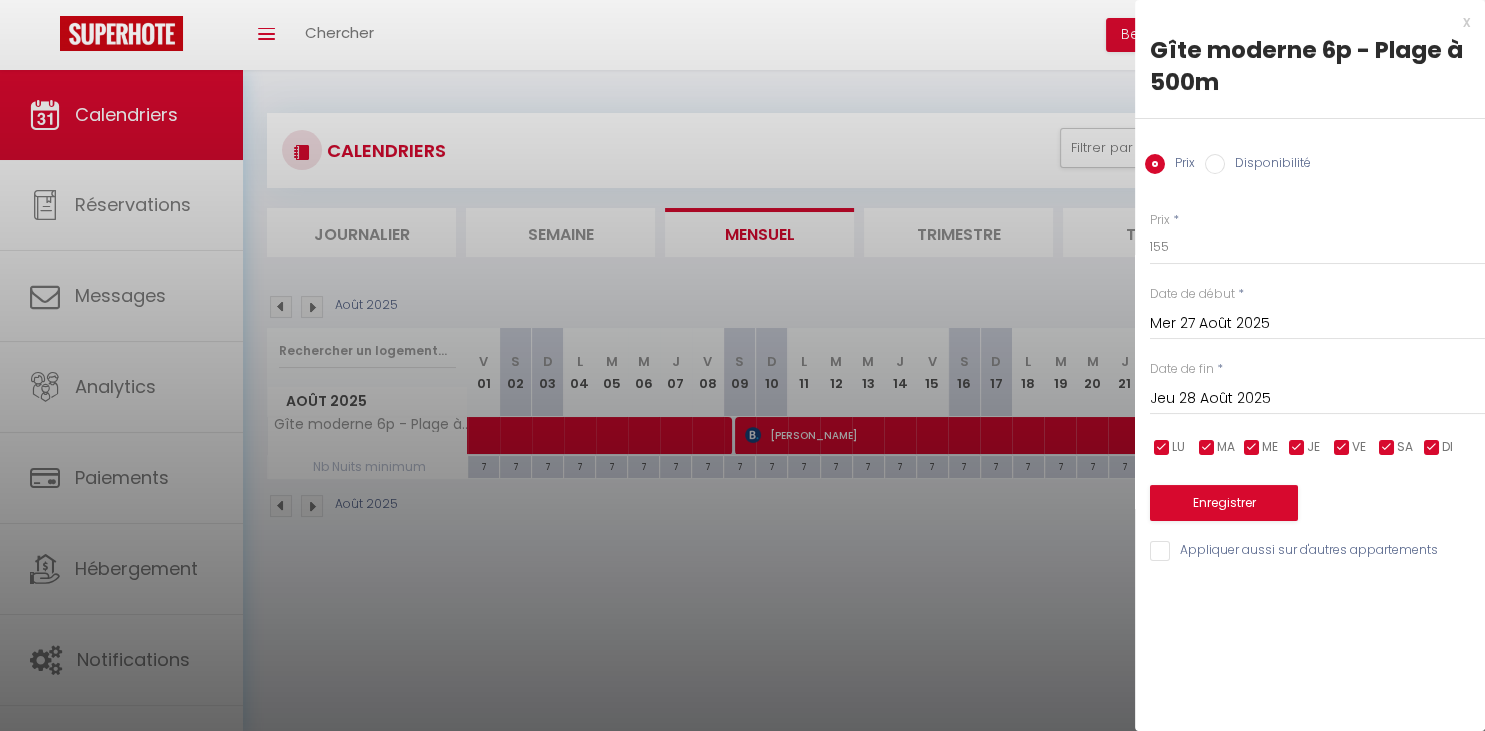 click on "Jeu 28 Août 2025" at bounding box center [1317, 399] 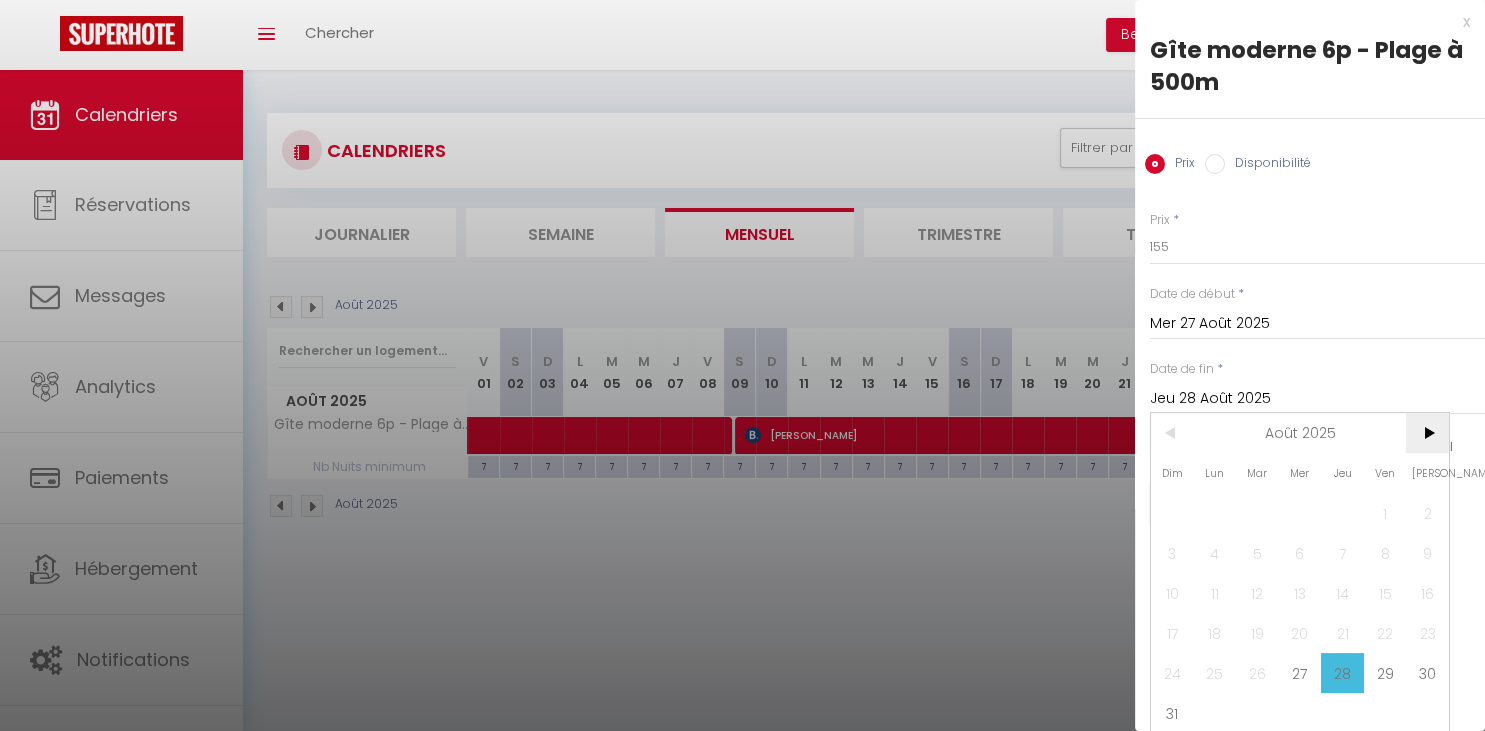click on ">" at bounding box center [1427, 433] 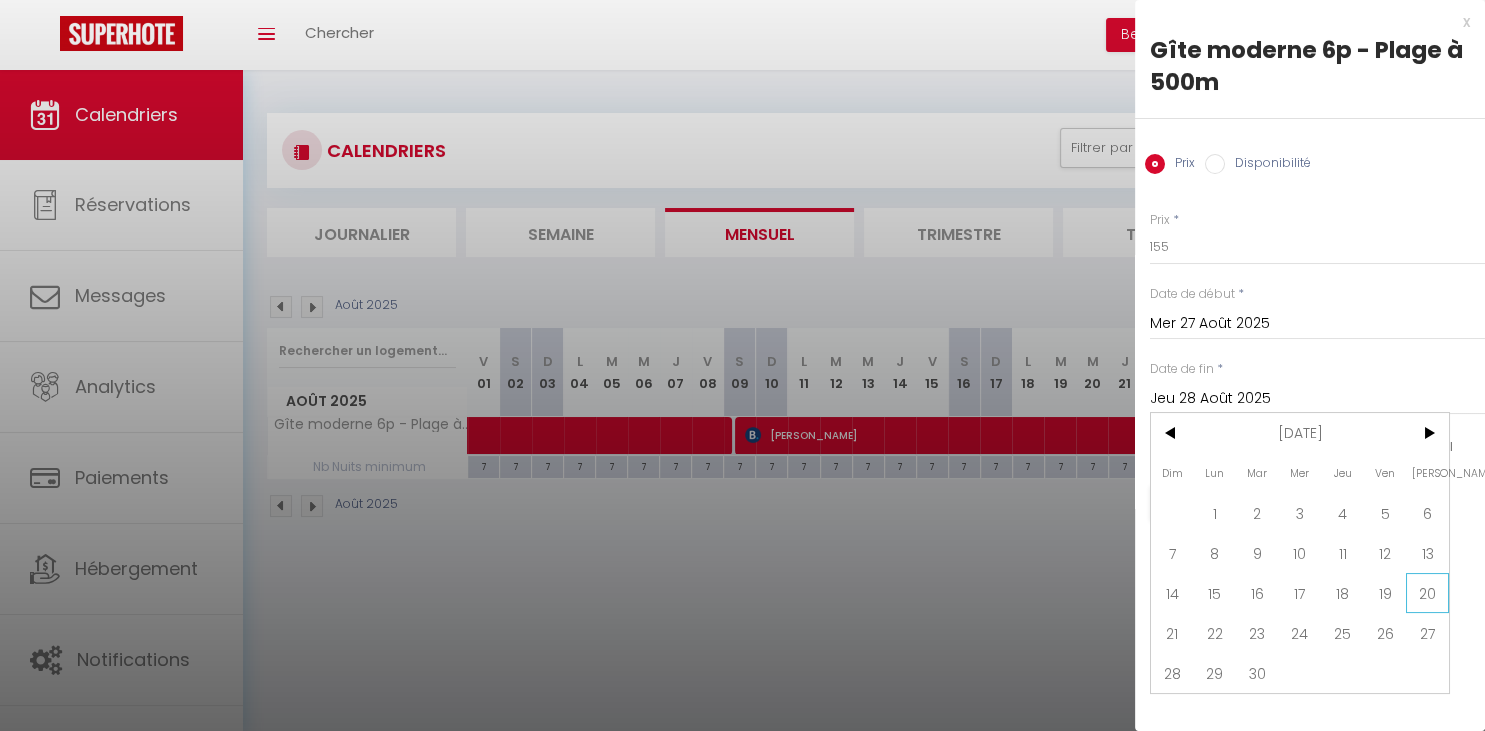 click on "20" at bounding box center (1427, 593) 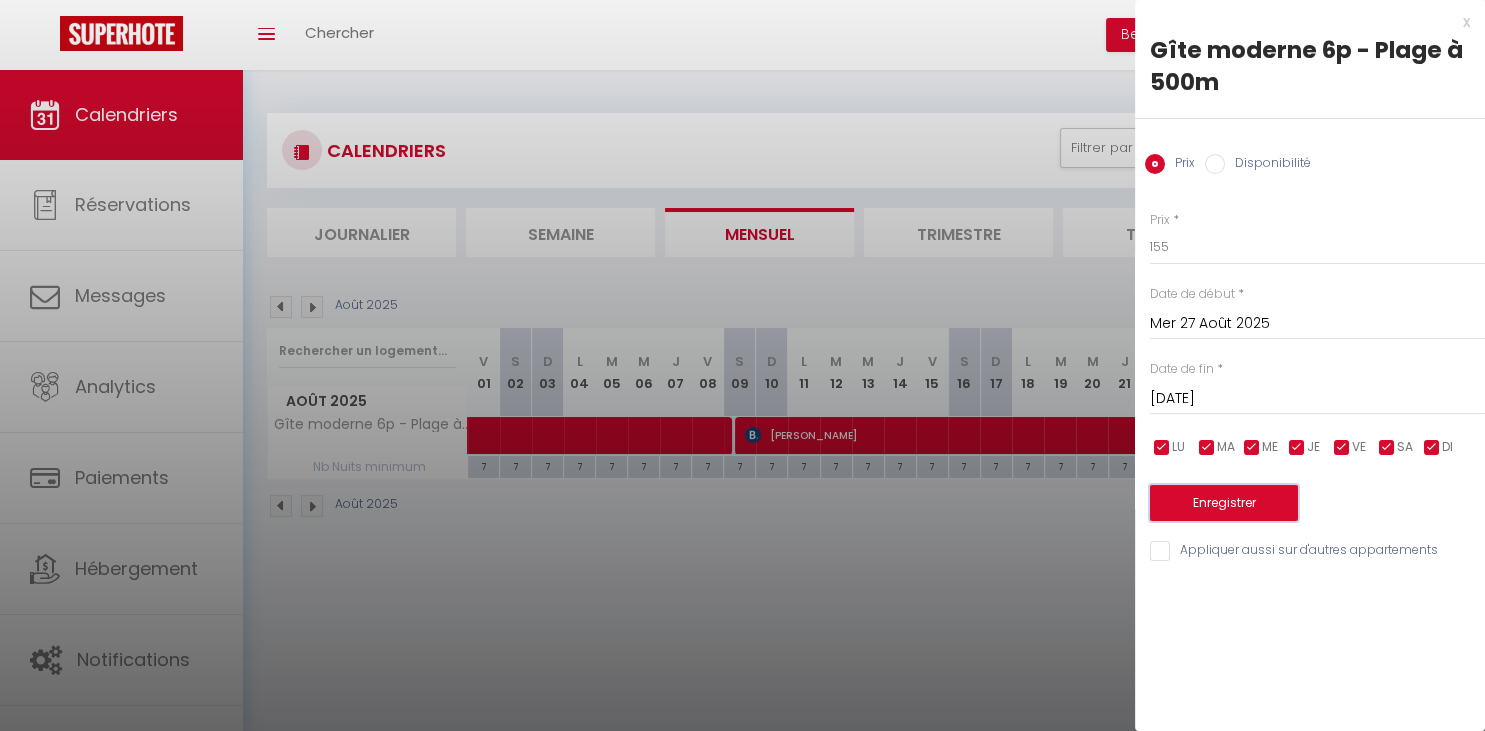 click on "Enregistrer" at bounding box center (1224, 503) 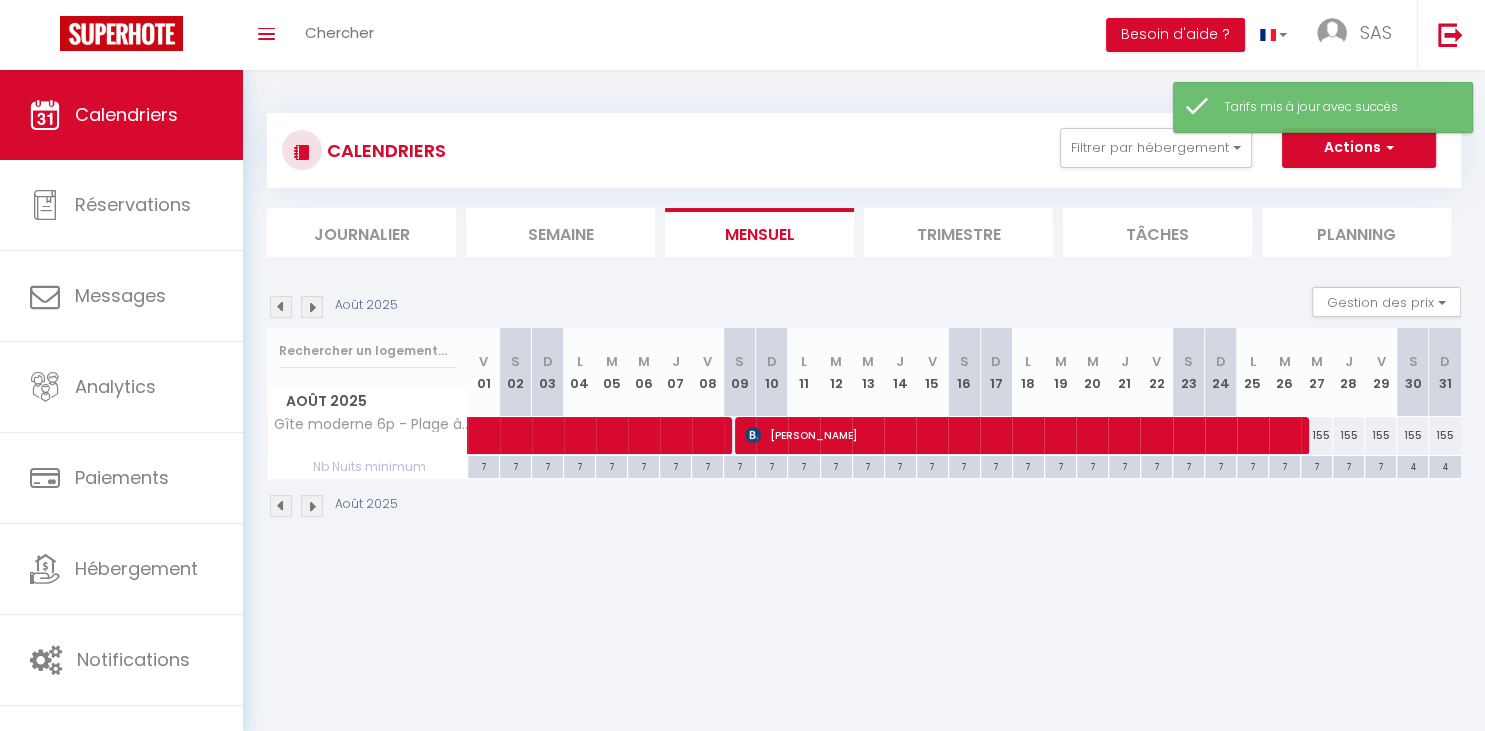 click at bounding box center [312, 307] 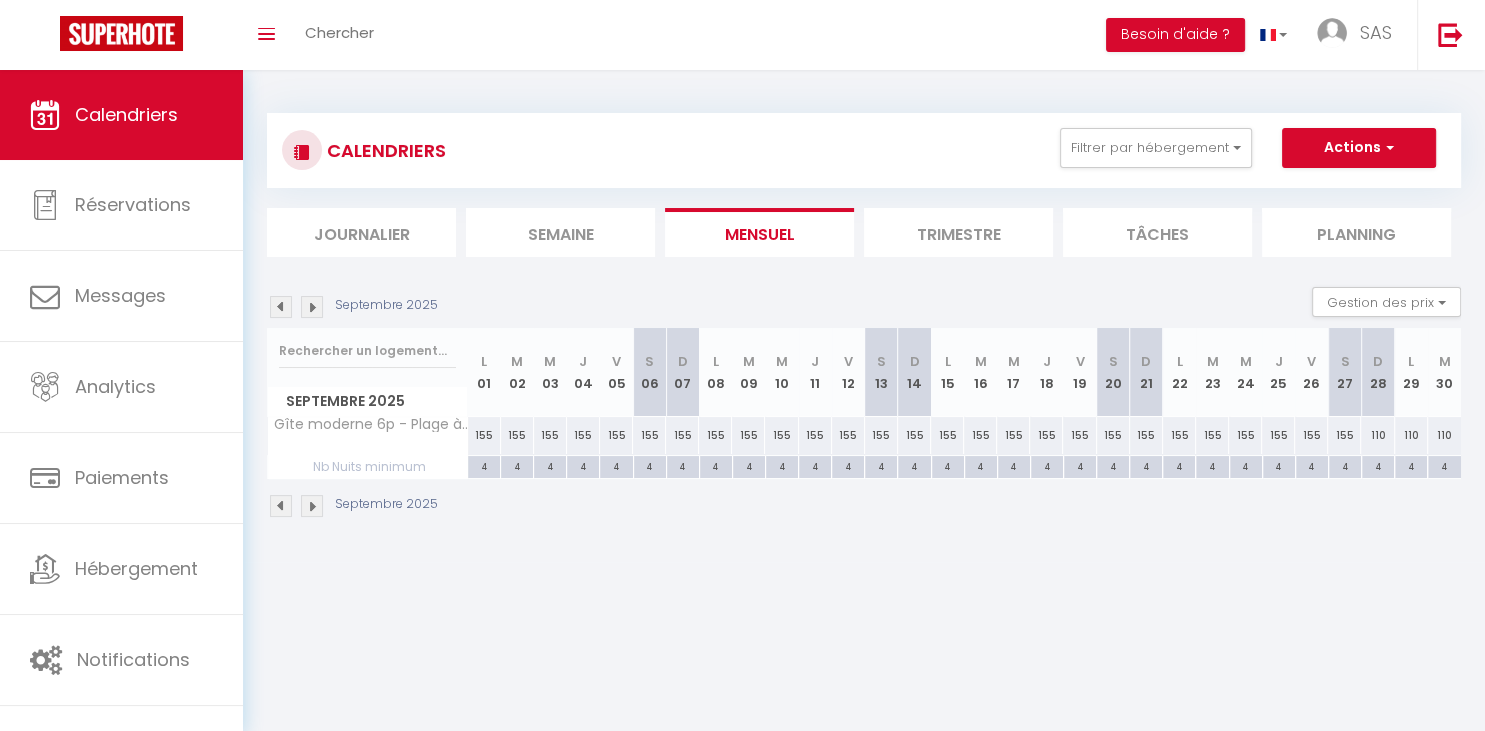 click at bounding box center (312, 307) 